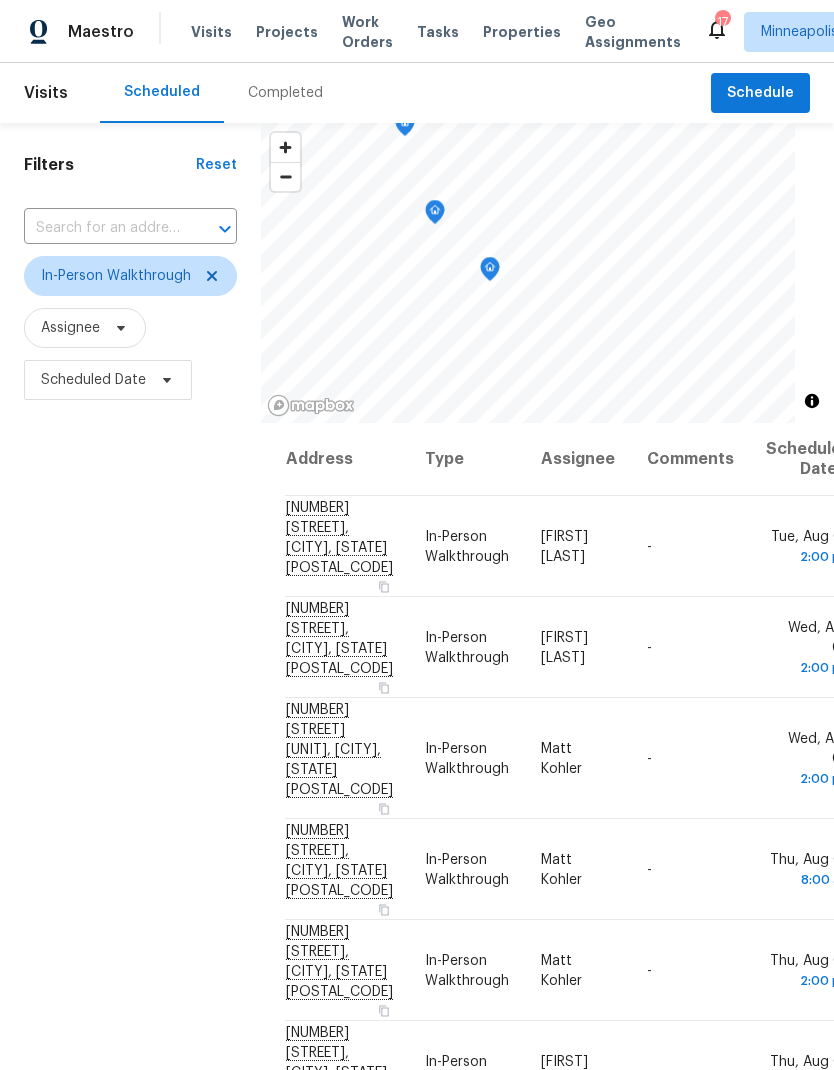 scroll, scrollTop: 0, scrollLeft: 0, axis: both 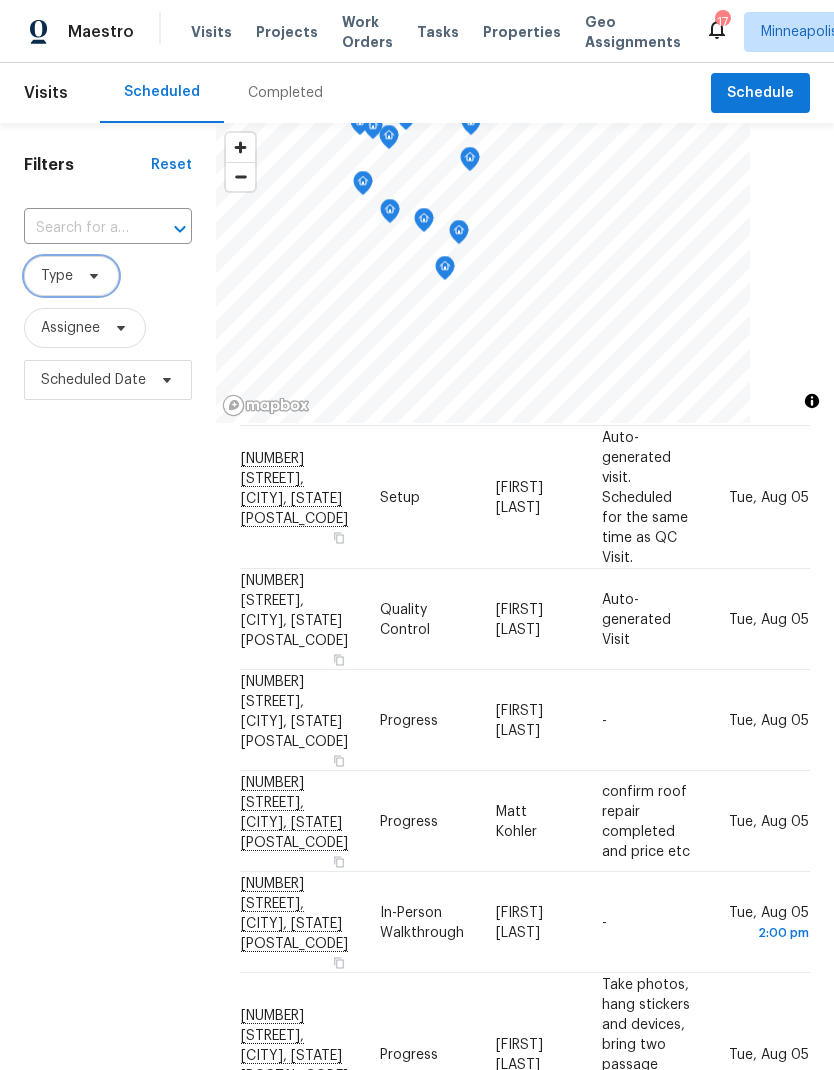 click on "Type" at bounding box center (71, 276) 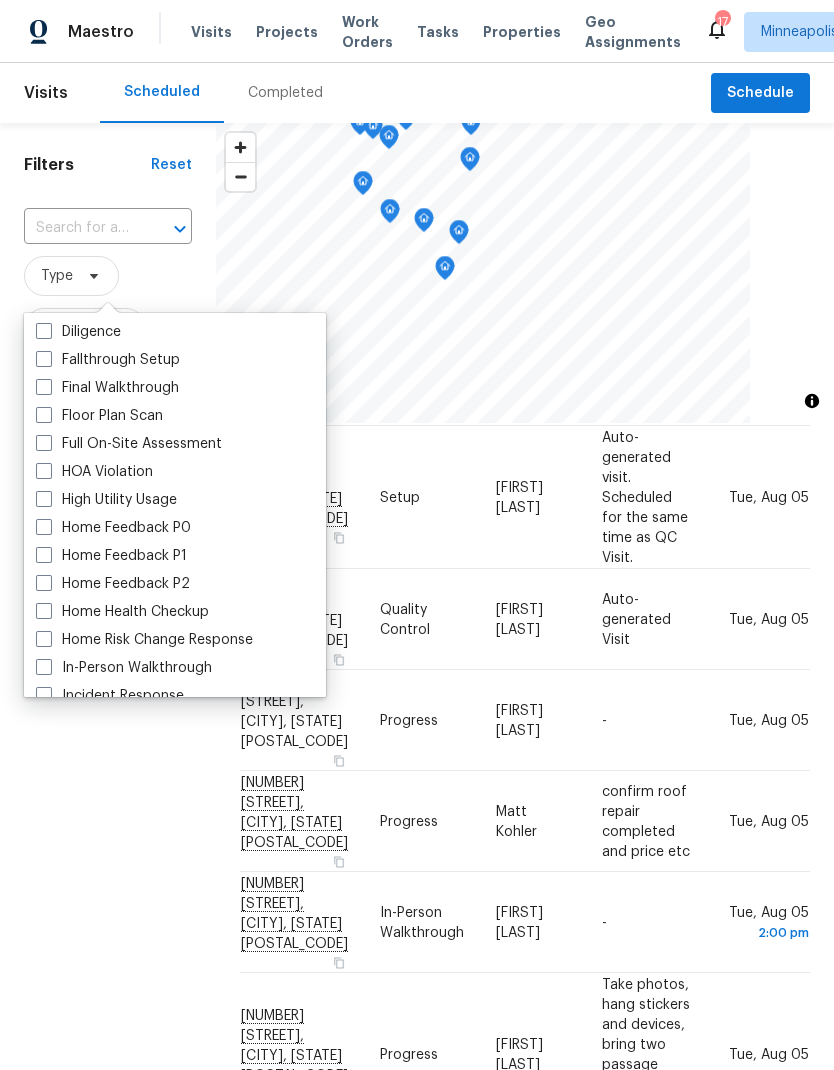 scroll, scrollTop: 487, scrollLeft: 0, axis: vertical 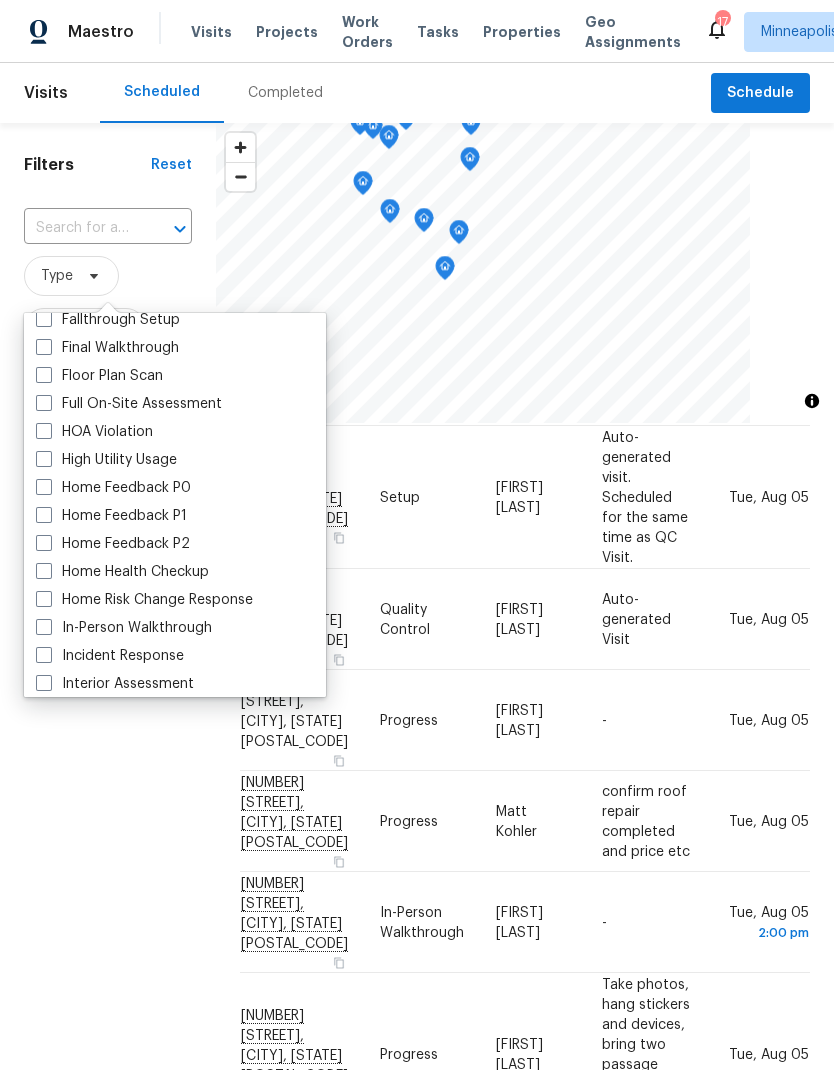 click at bounding box center [44, 627] 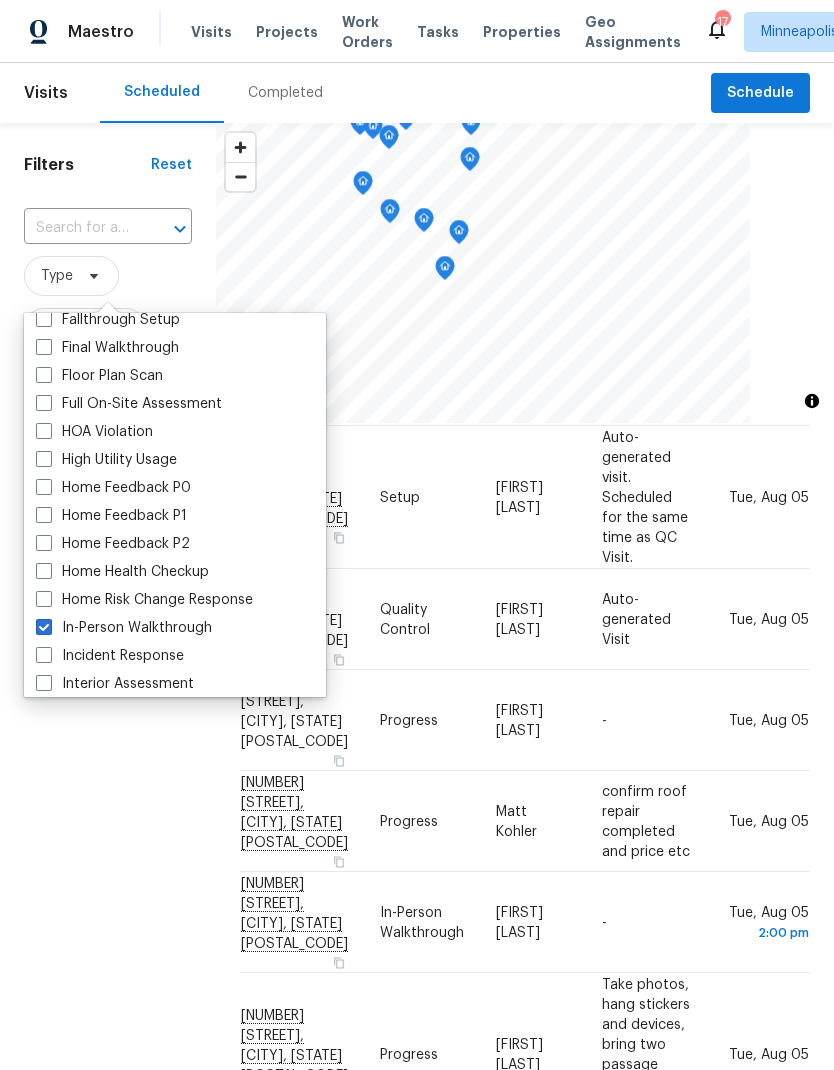 checkbox on "true" 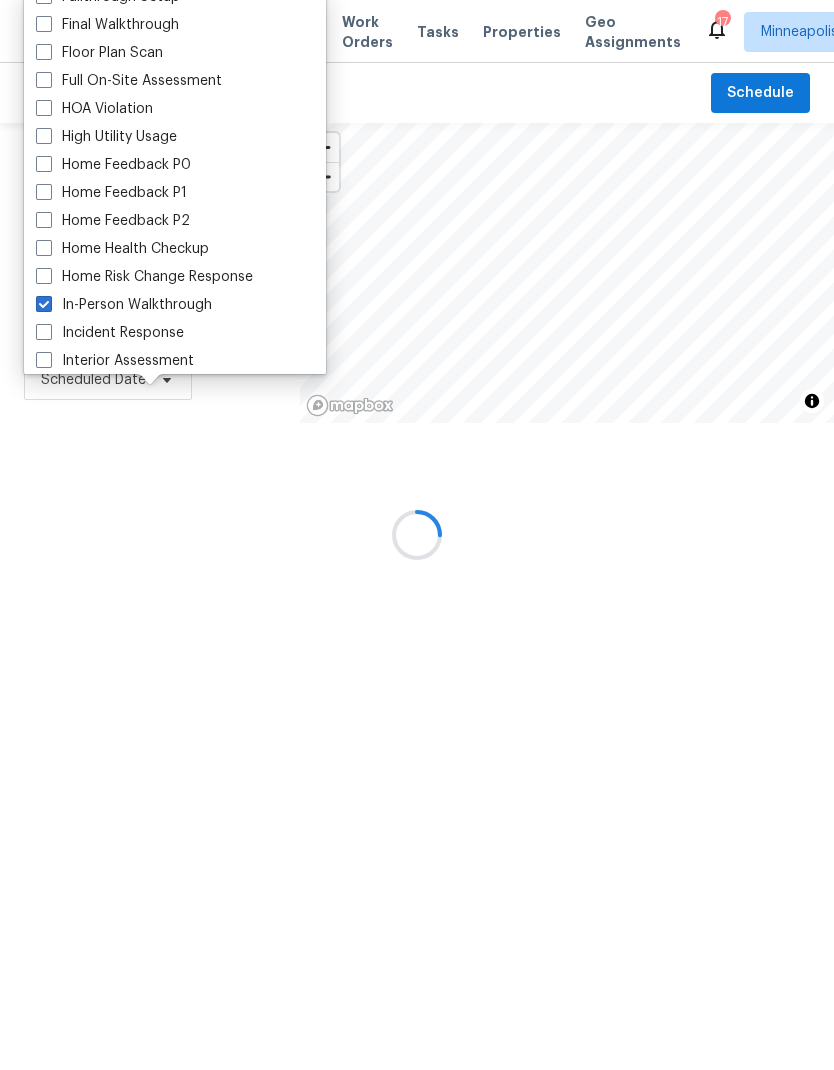 scroll, scrollTop: 0, scrollLeft: 0, axis: both 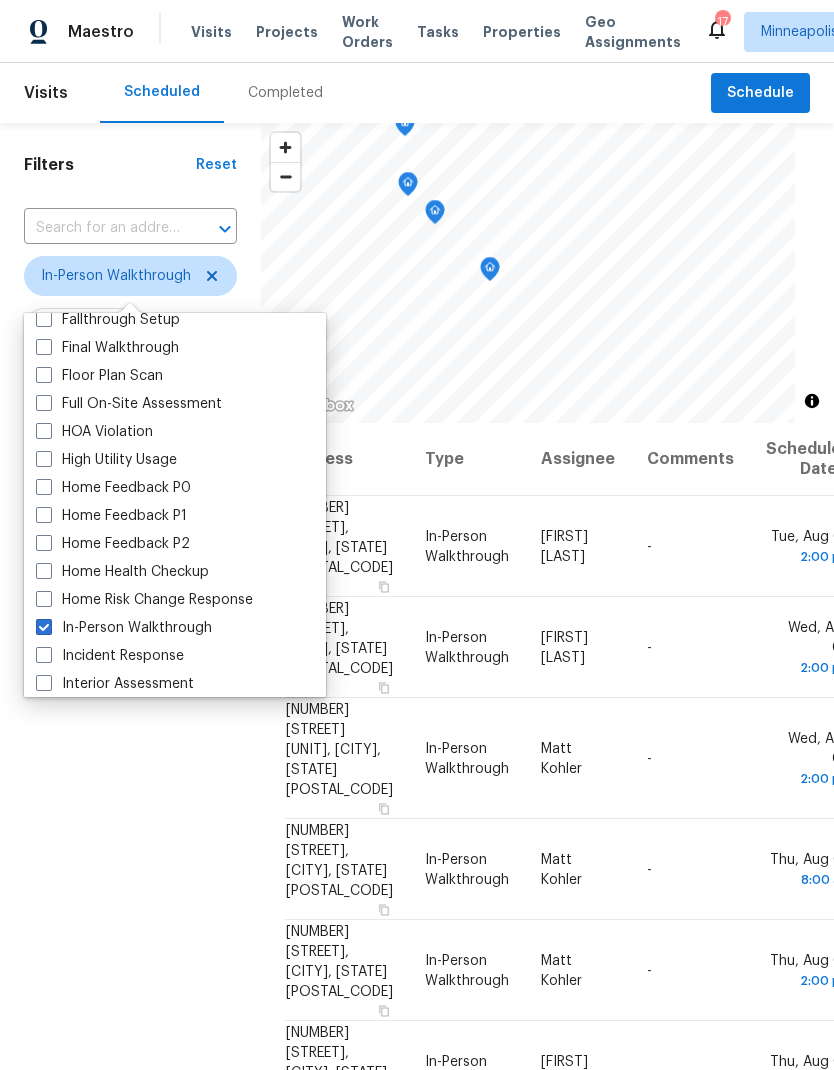click on "Filters Reset ​ In-Person Walkthrough Assignee Scheduled Date" at bounding box center [130, 701] 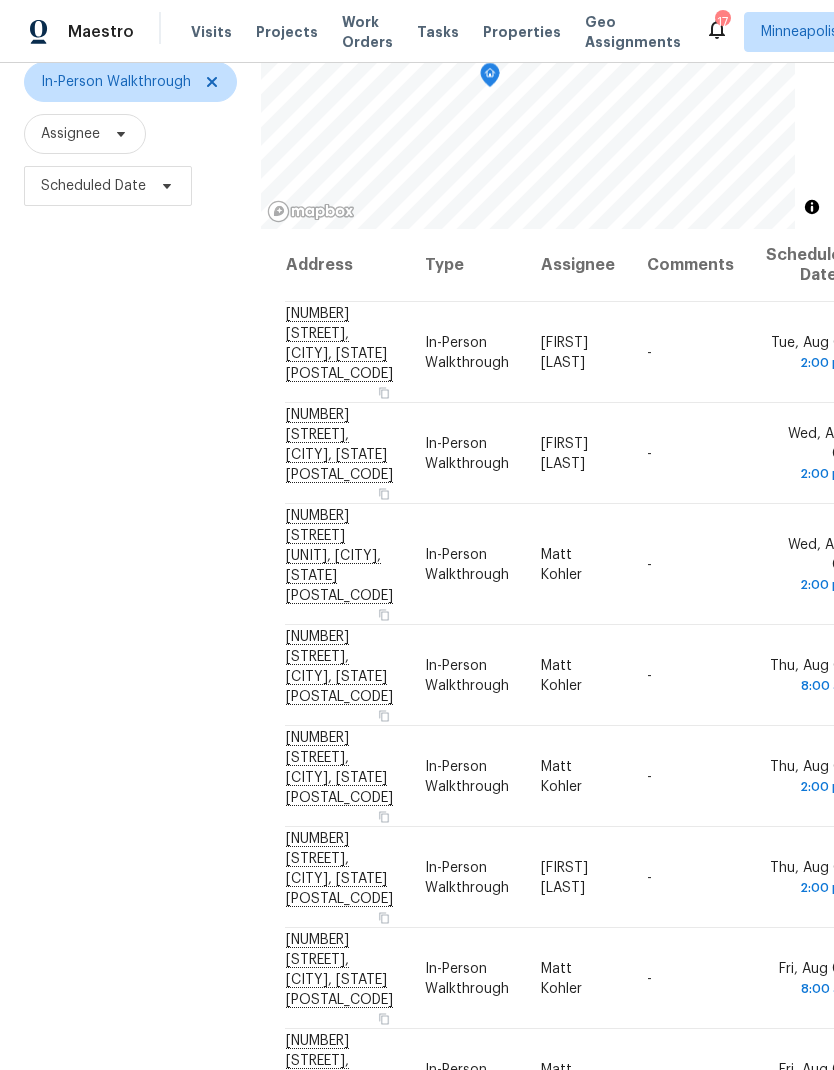 scroll, scrollTop: 193, scrollLeft: 0, axis: vertical 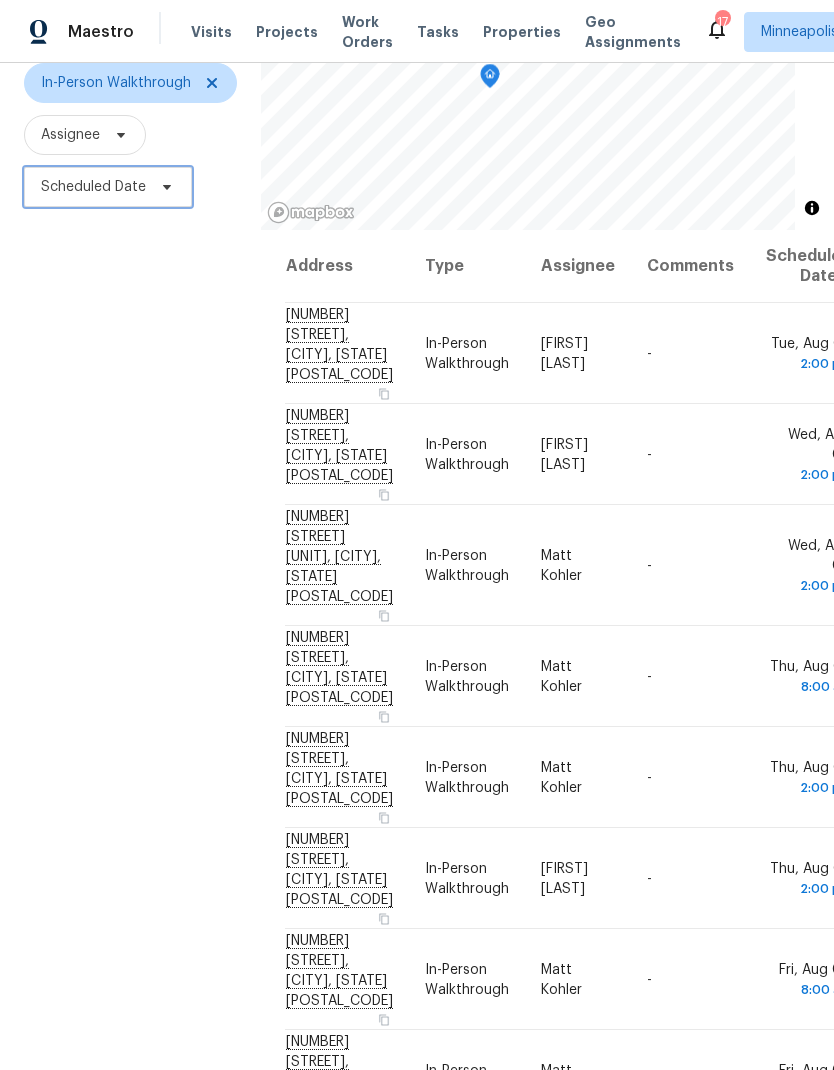 click on "Scheduled Date" at bounding box center [93, 187] 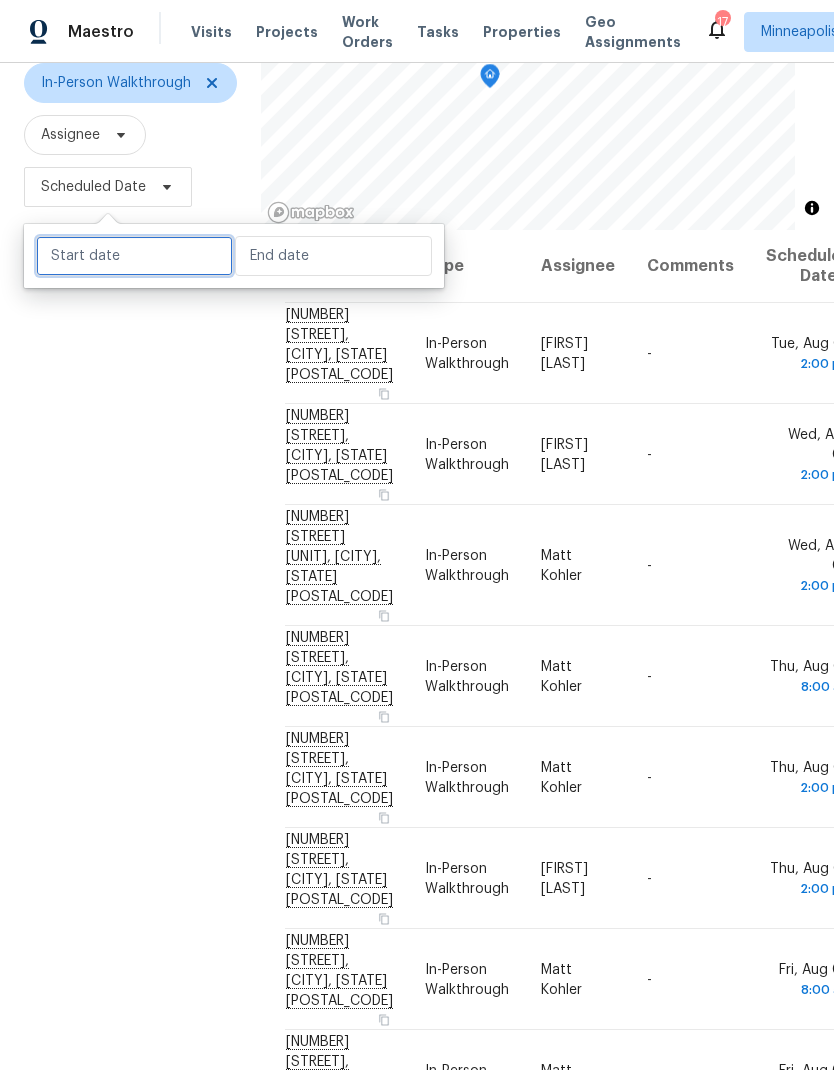 click at bounding box center [134, 256] 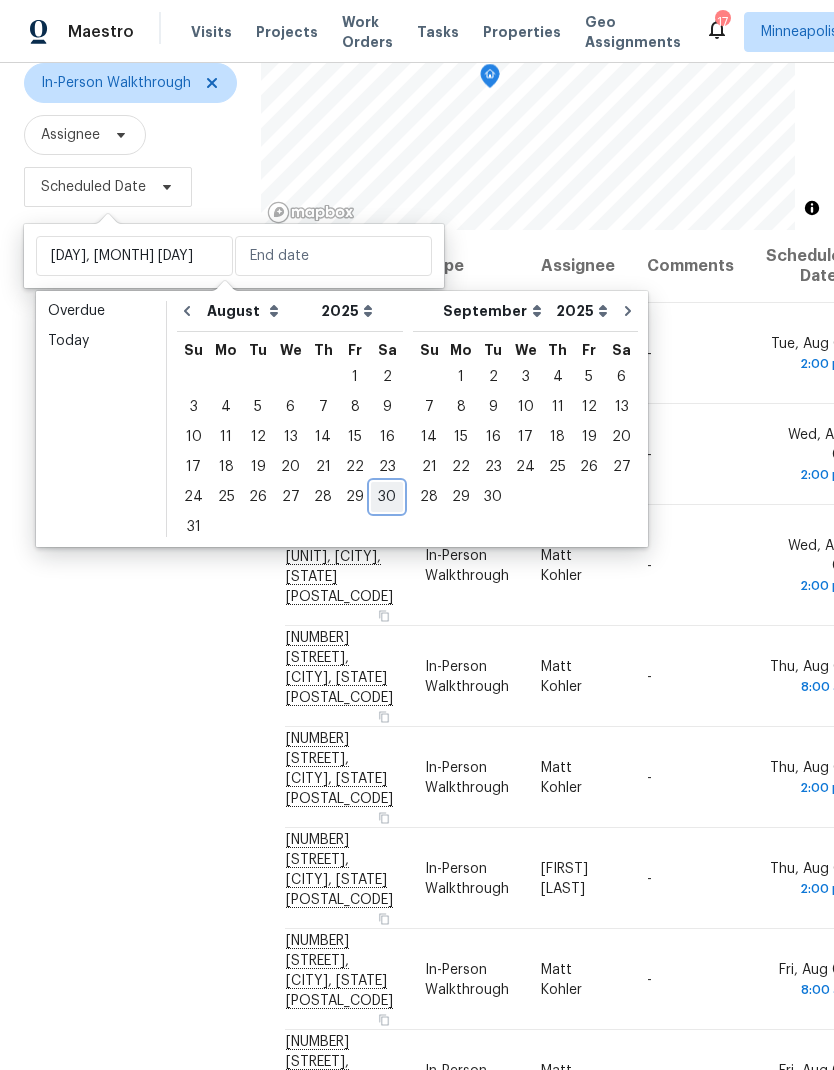 click on "30" at bounding box center (387, 497) 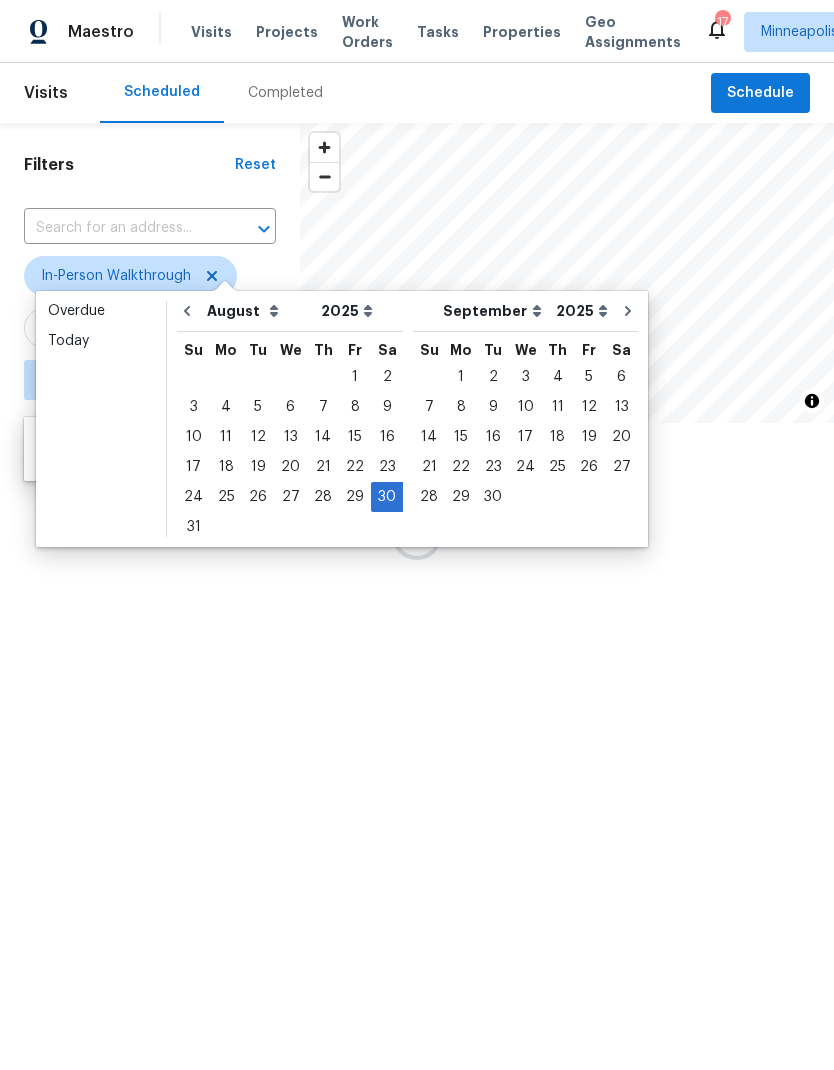 scroll, scrollTop: 0, scrollLeft: 0, axis: both 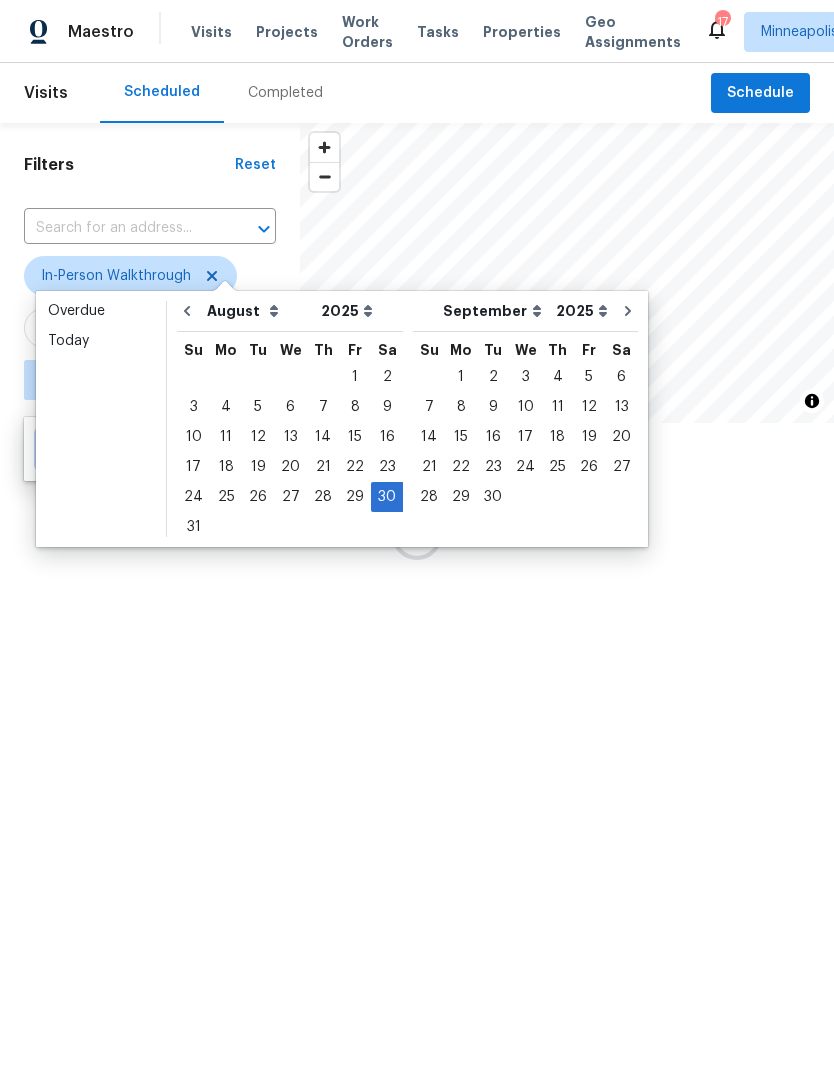 type on "Wed, Aug 06" 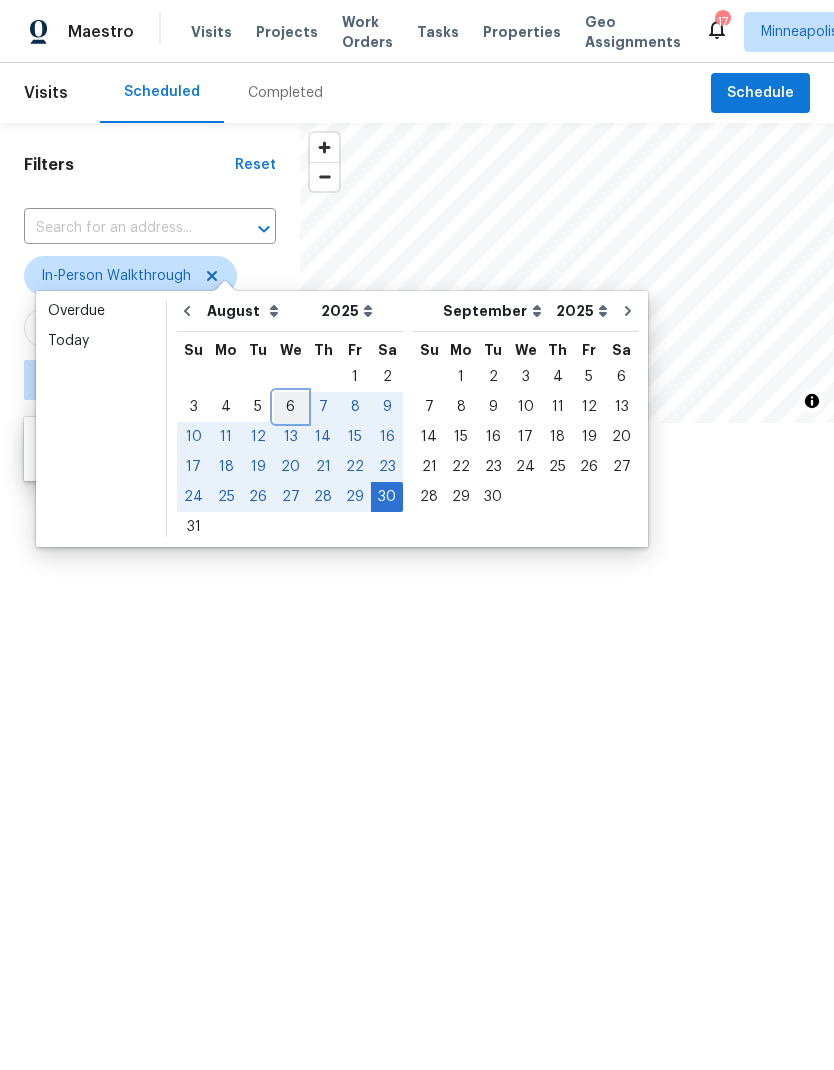 click on "6" at bounding box center [290, 407] 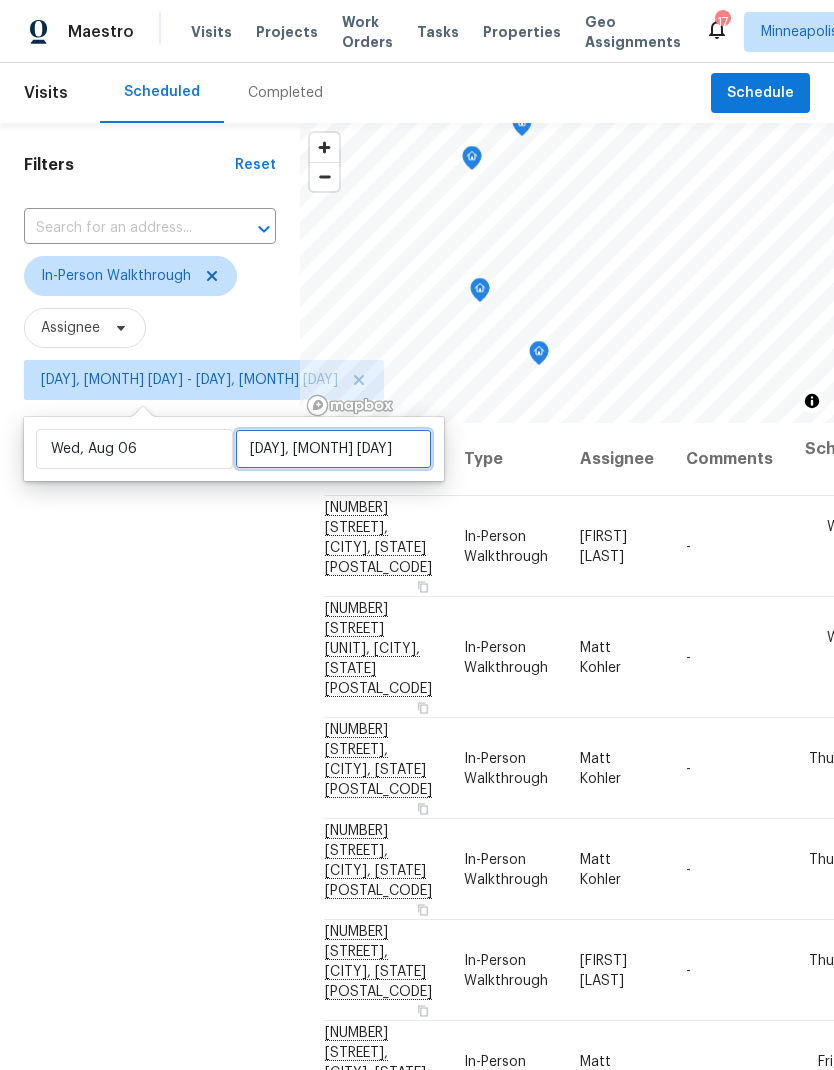 click on "[DAY], [MONTH] [DAY]" at bounding box center [333, 449] 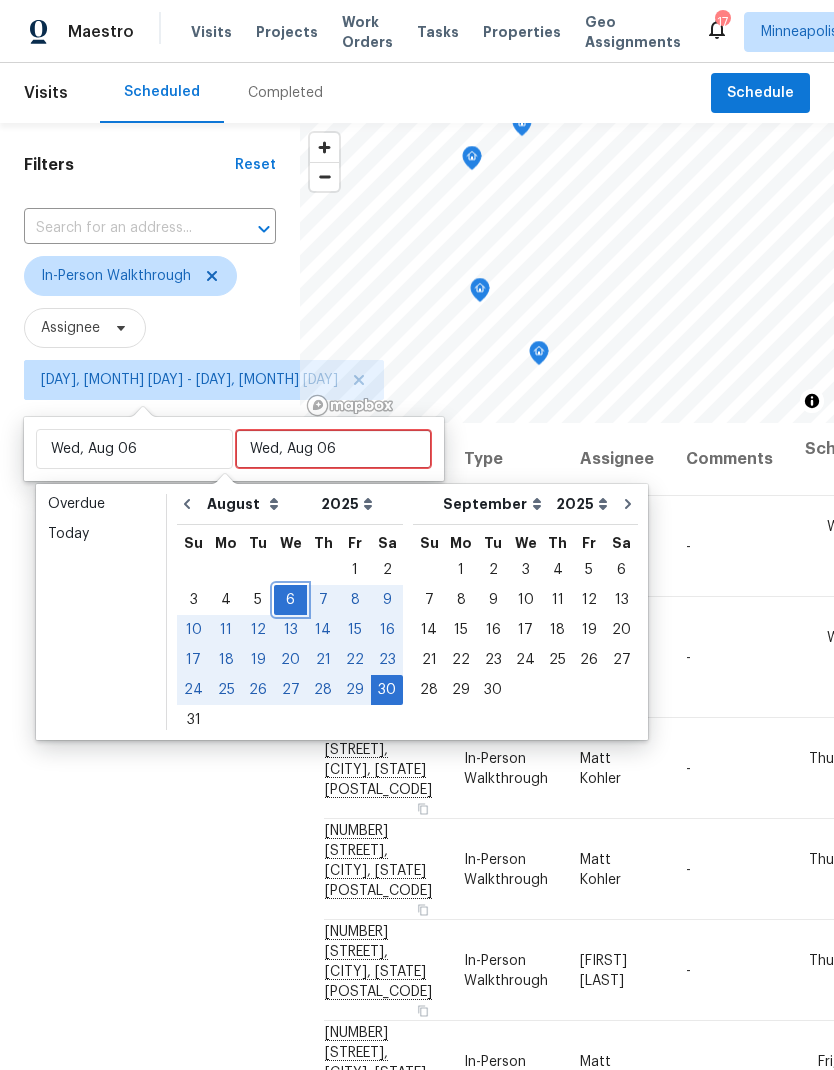 click on "6" at bounding box center [290, 600] 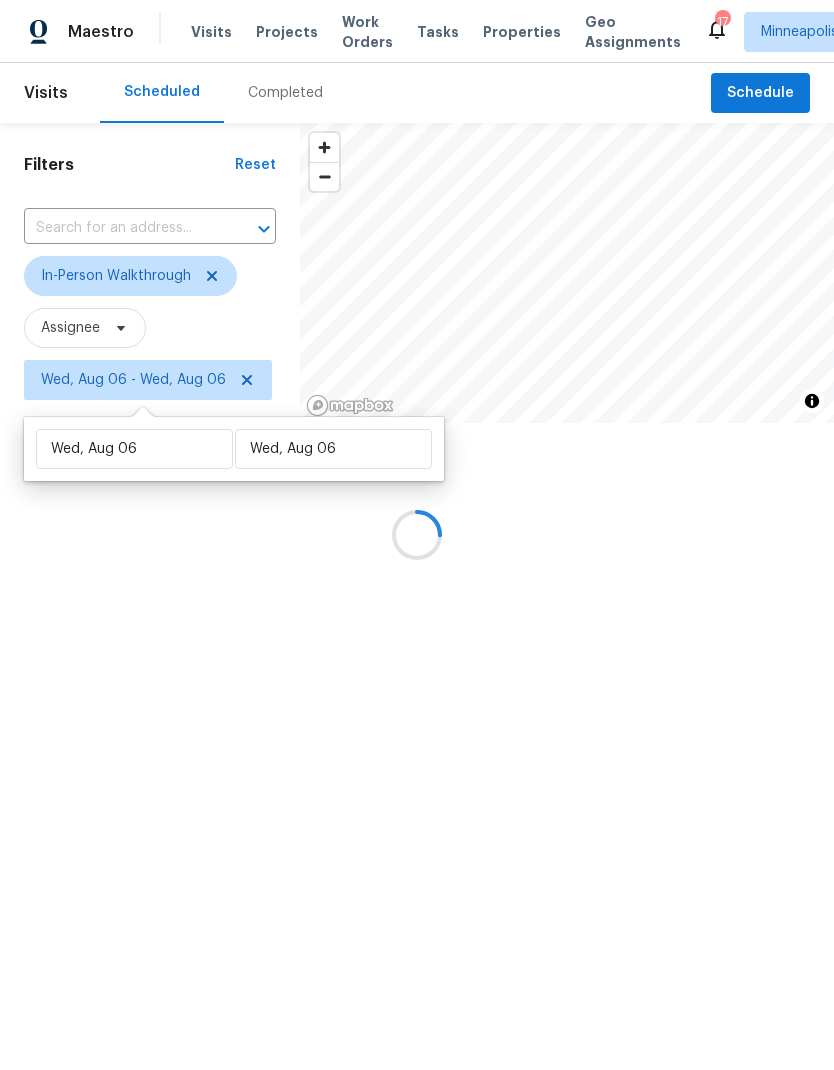 type on "Wed, Aug 06" 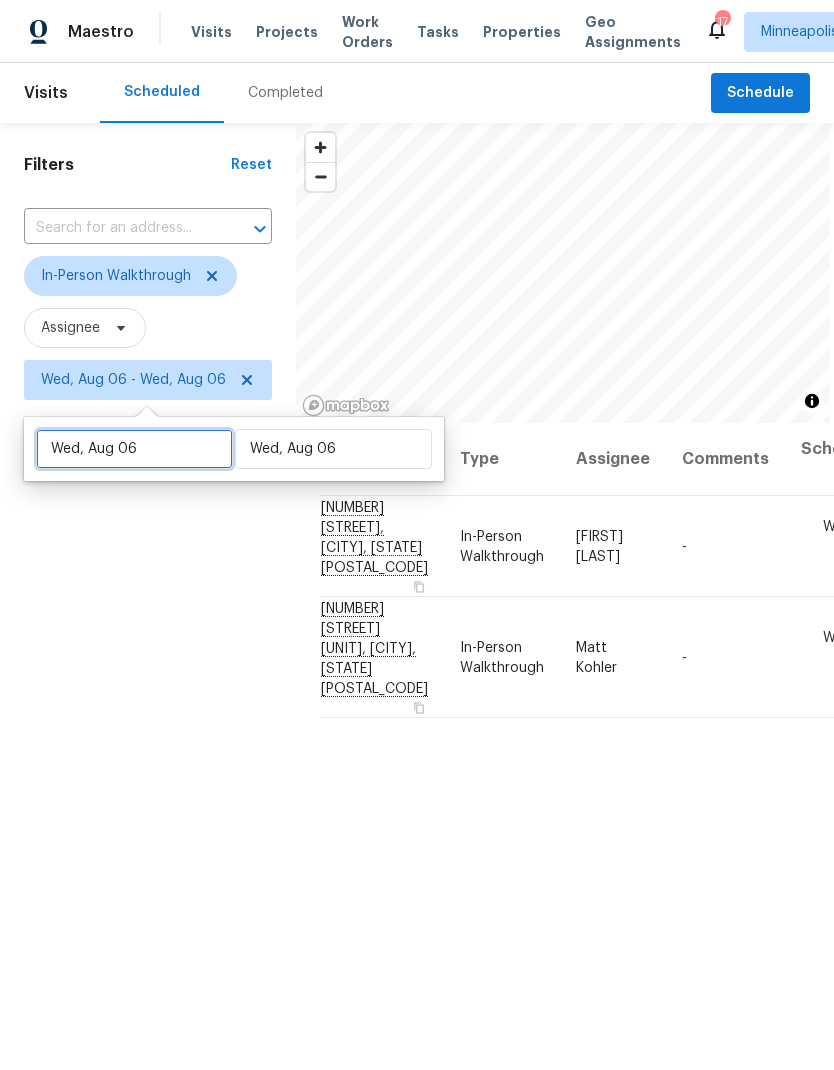 click on "Wed, Aug 06" at bounding box center [134, 449] 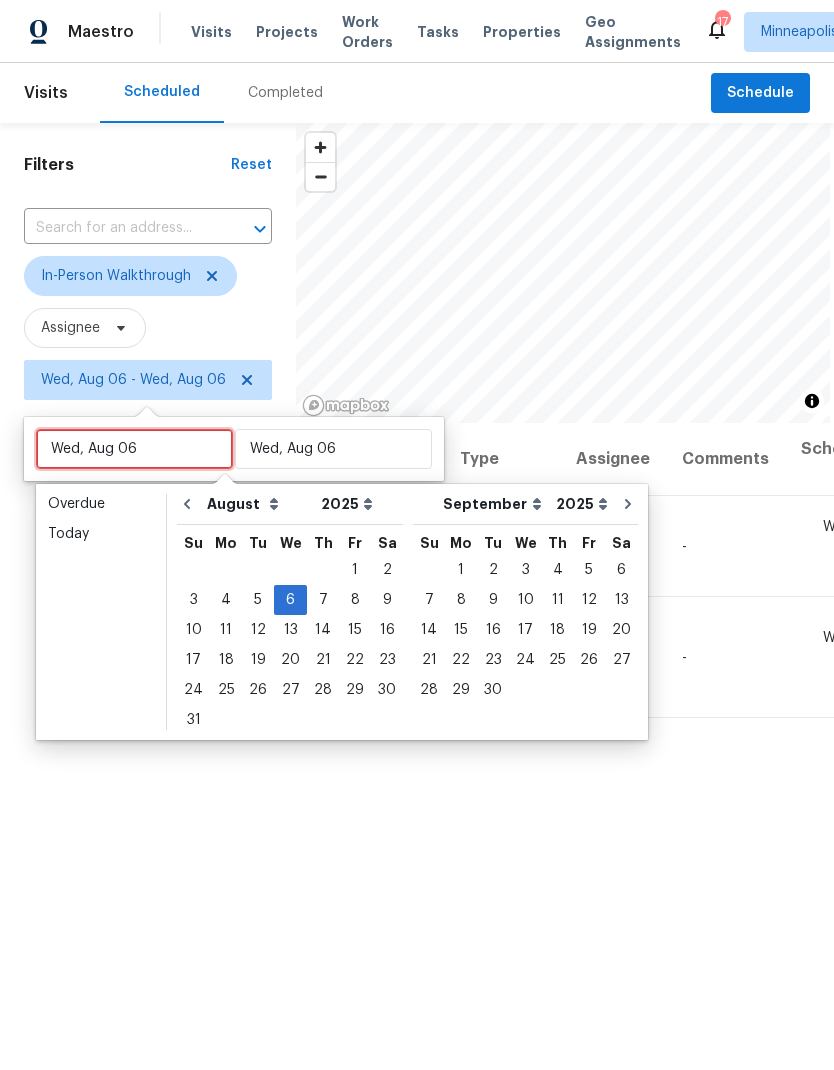 type on "Thu, Aug 07" 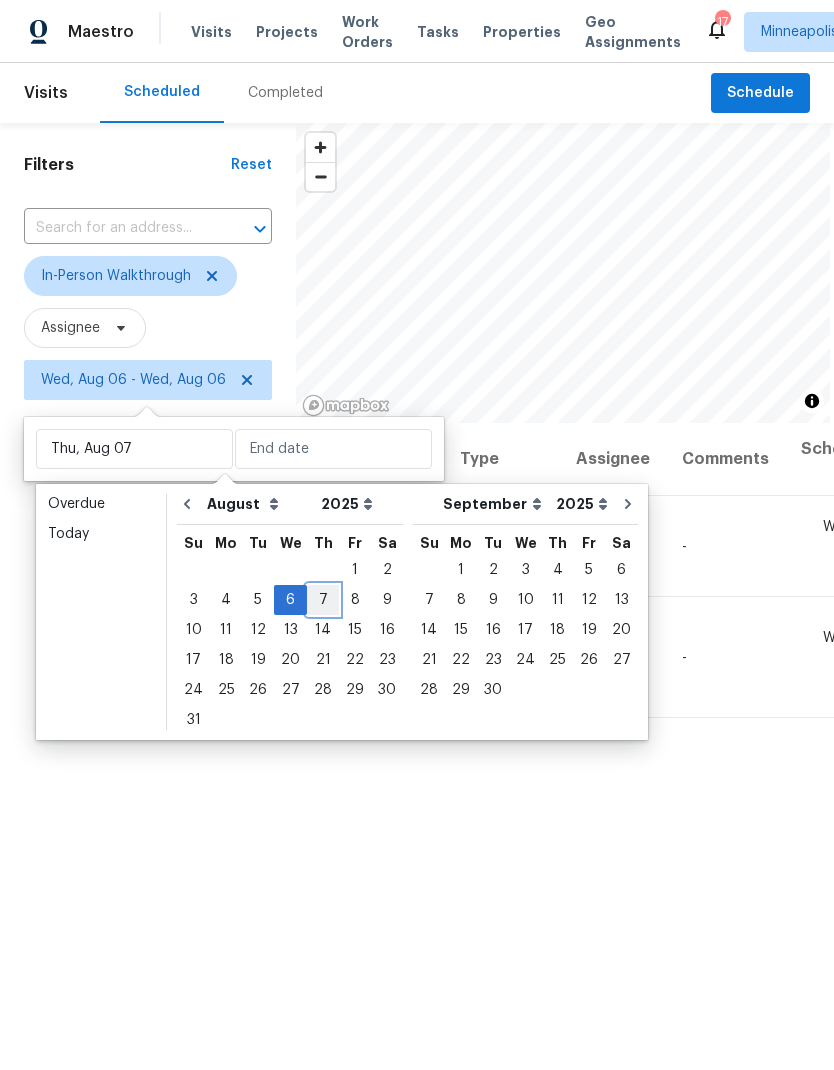 click on "7" at bounding box center [323, 600] 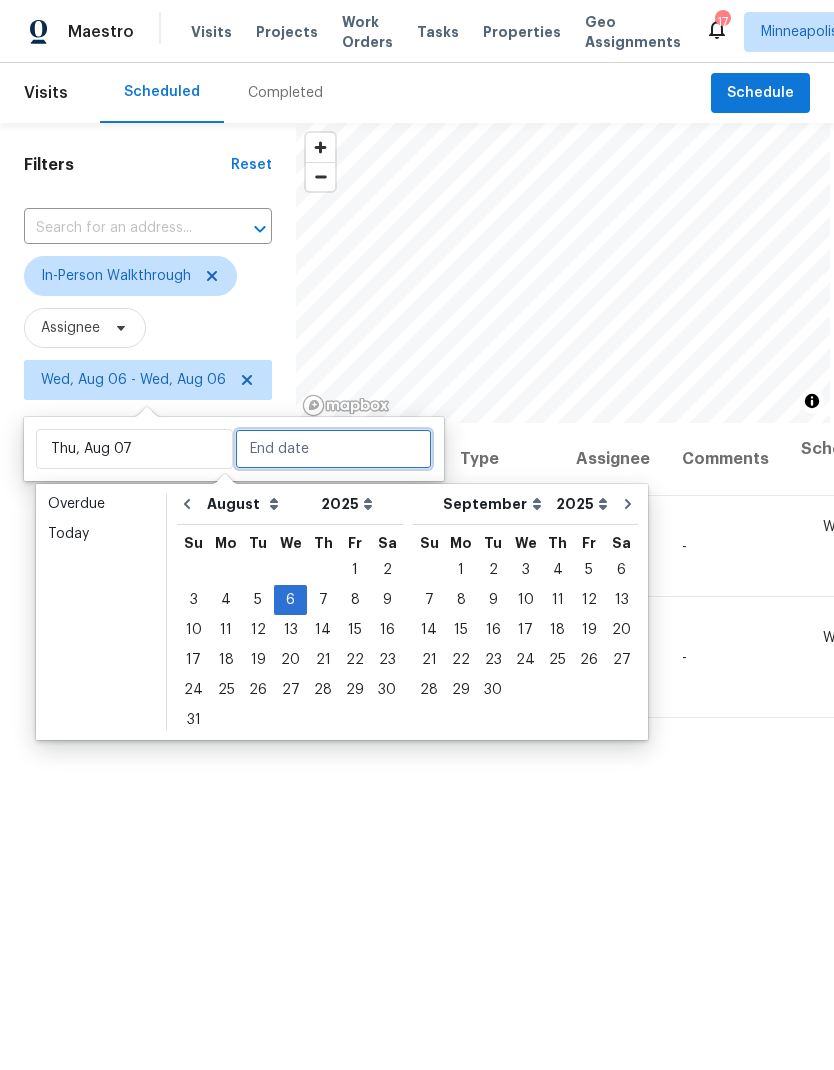 type on "Thu, Aug 07" 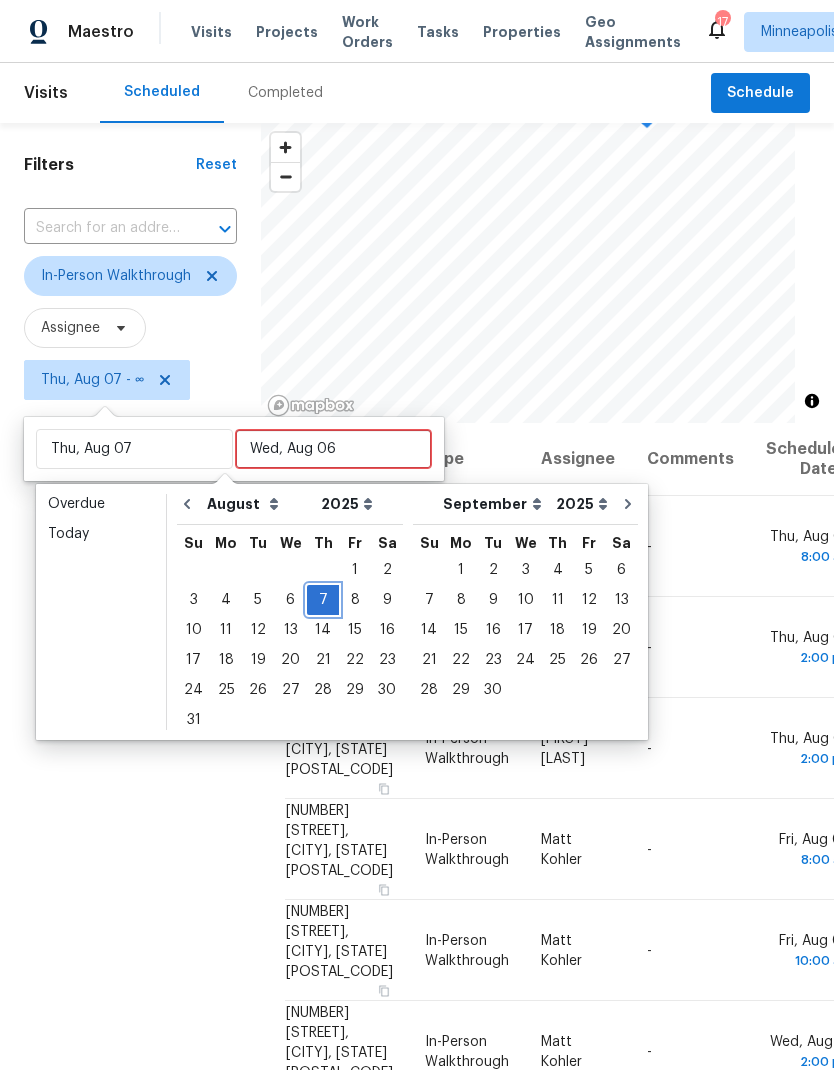 click on "7" at bounding box center [323, 600] 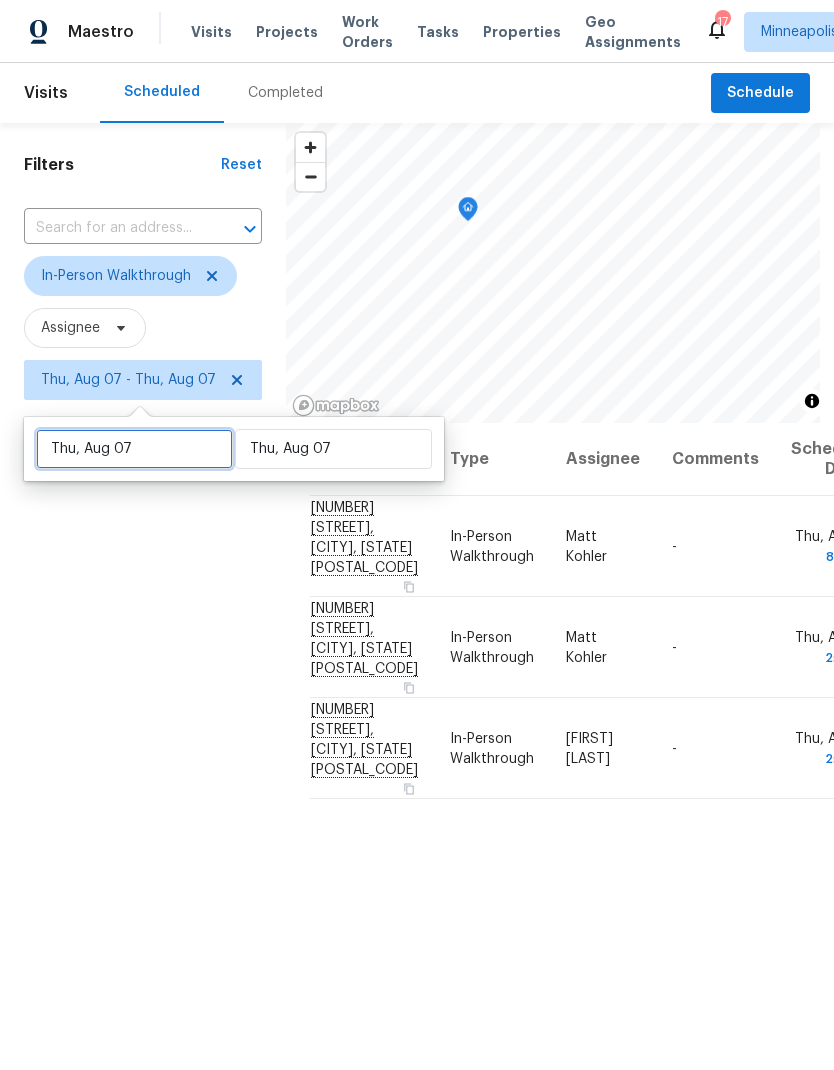 click on "Thu, Aug 07" at bounding box center [134, 449] 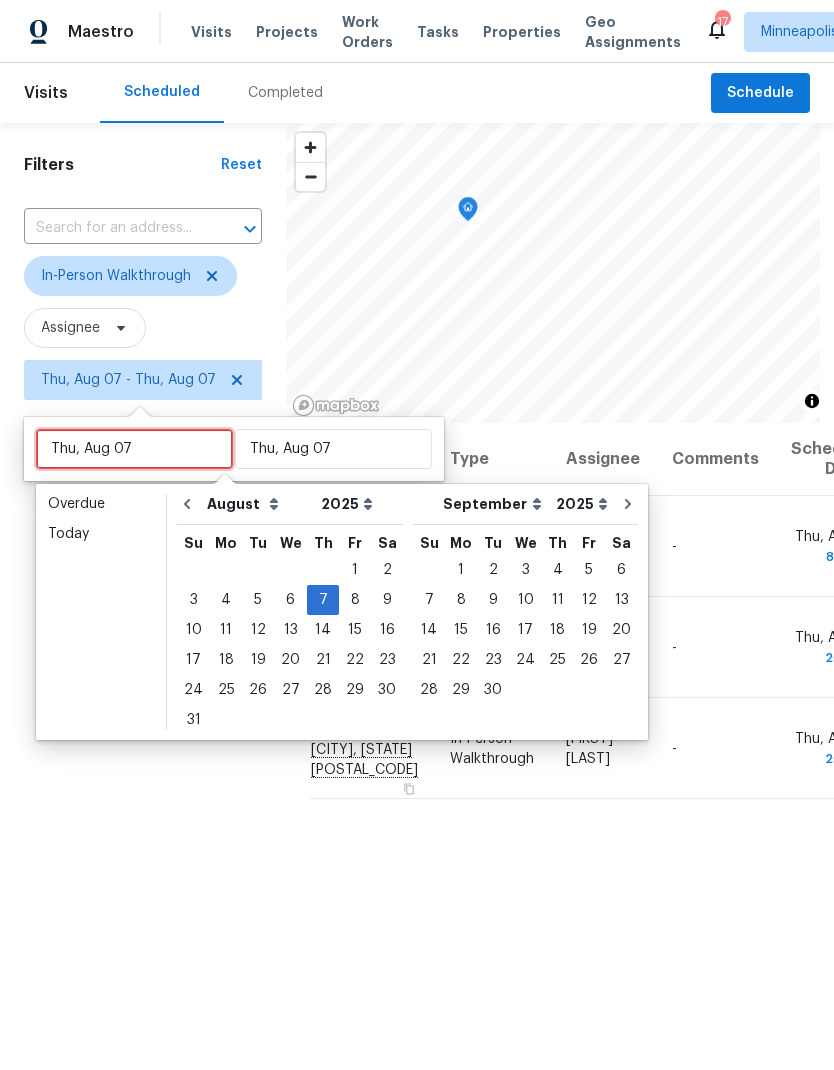 type on "Fri, Aug 08" 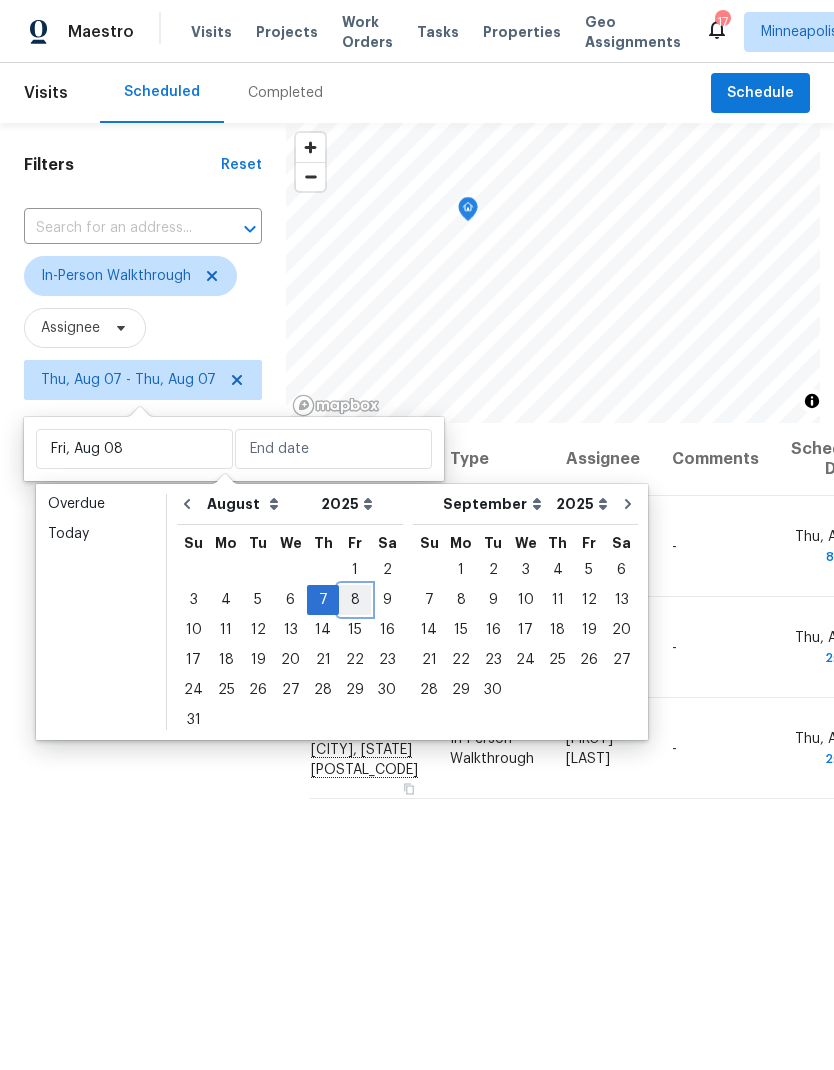 click on "8" at bounding box center (355, 600) 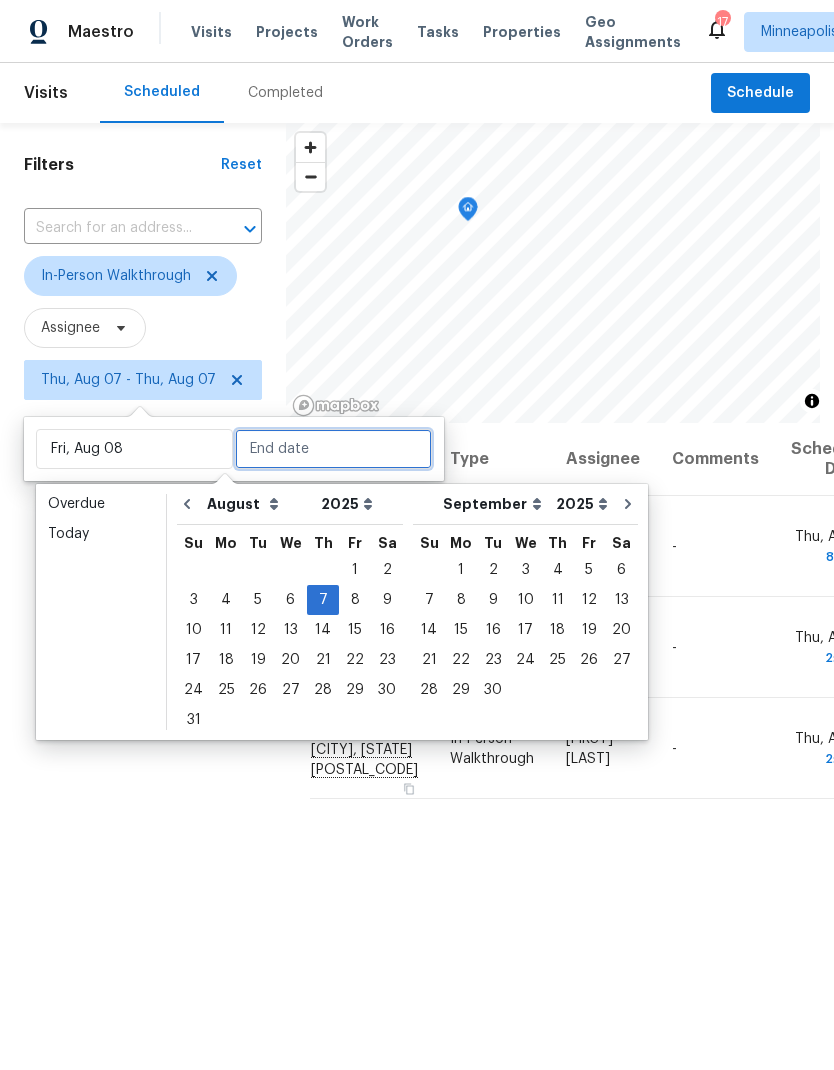 type on "Fri, Aug 08" 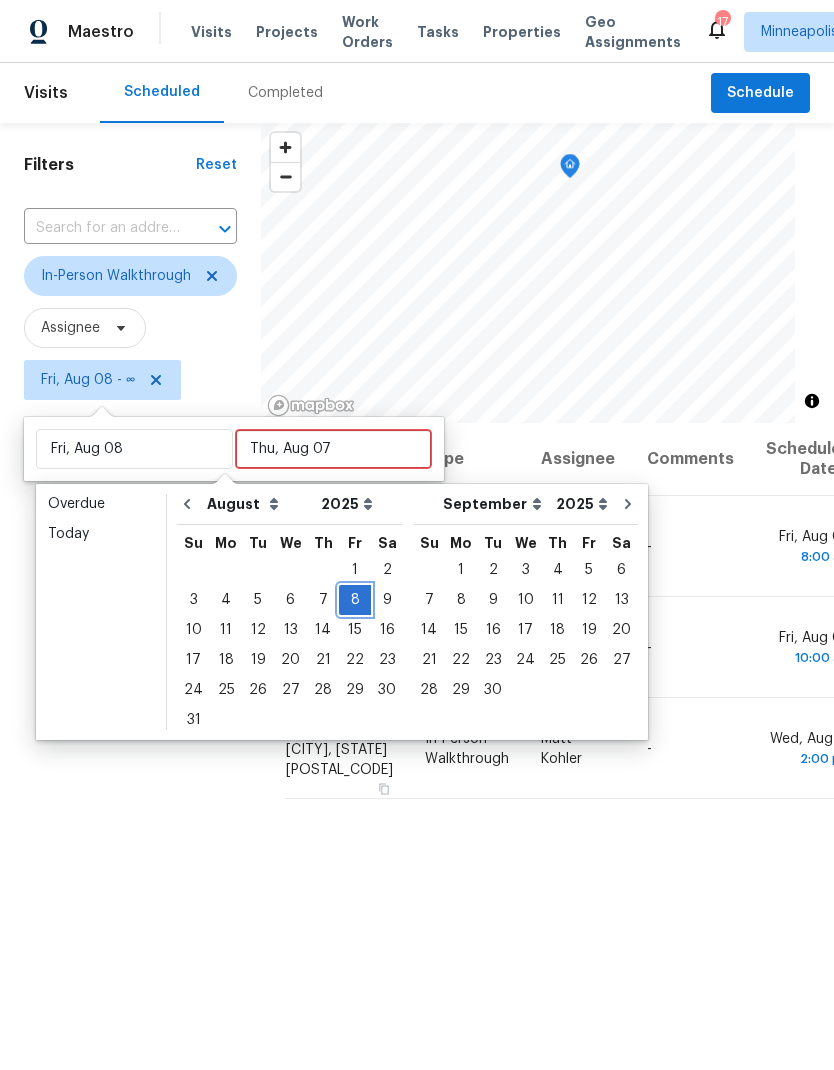 click on "8" at bounding box center (355, 600) 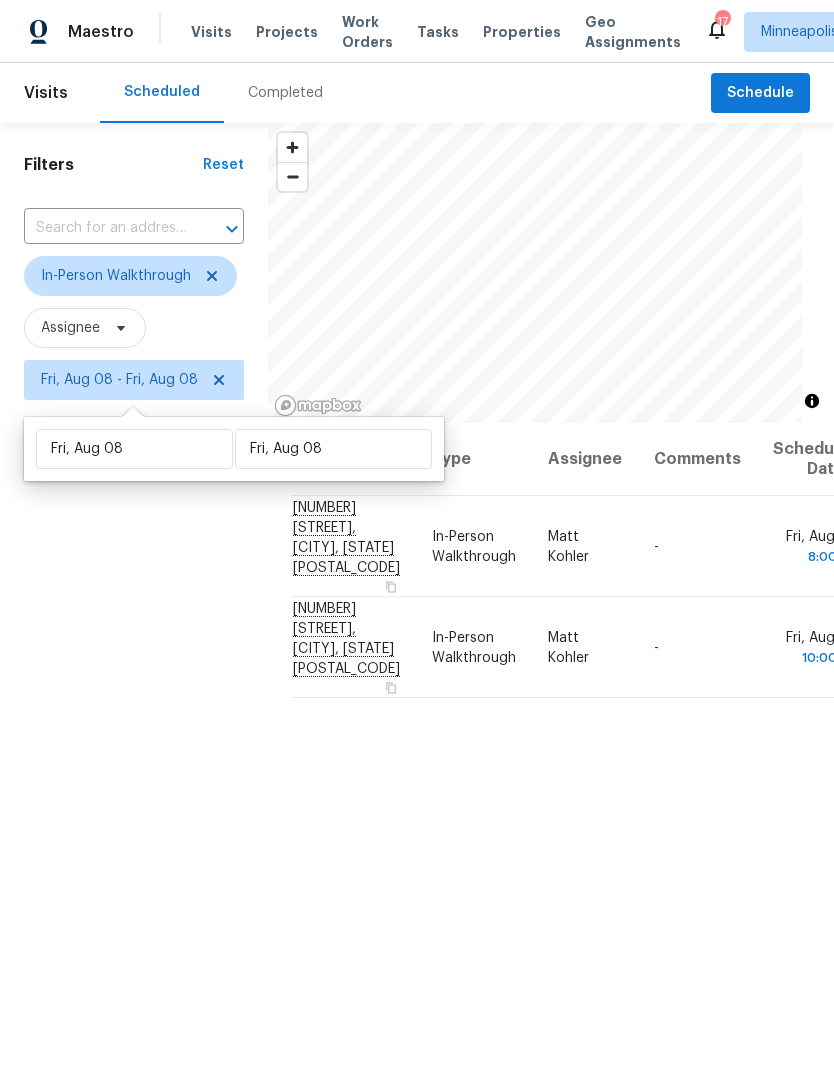 click on "Completed" at bounding box center [285, 93] 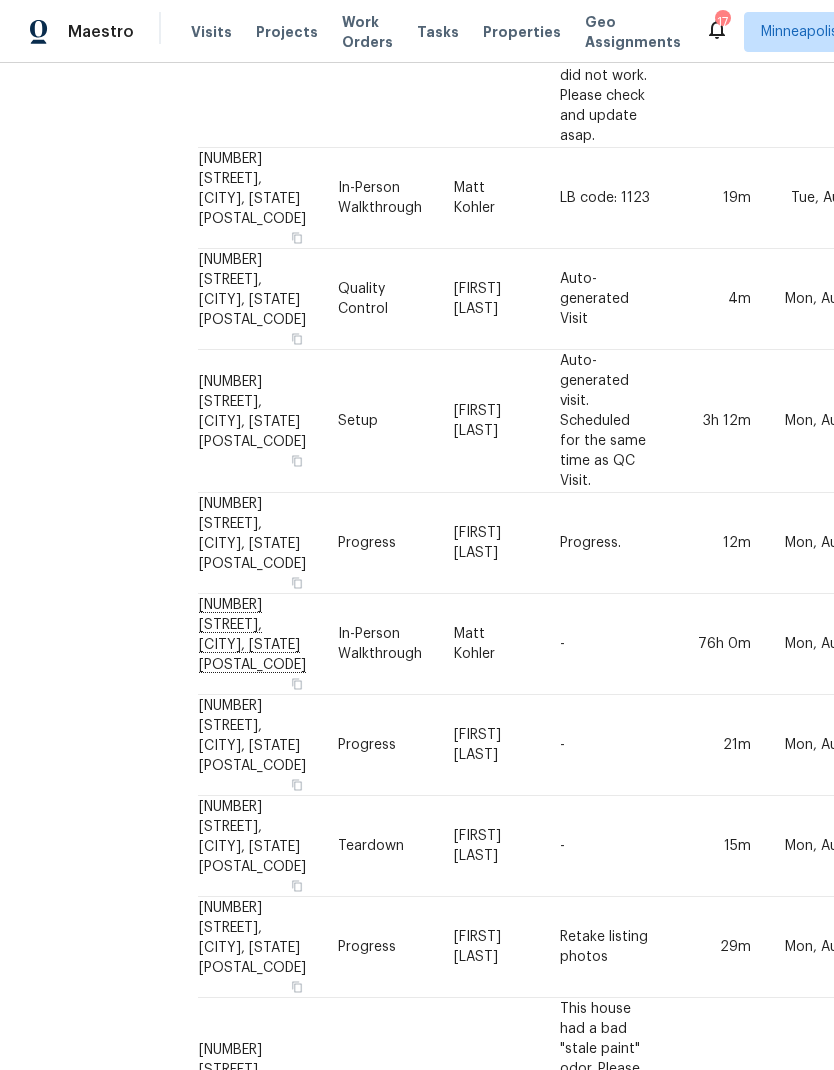 scroll, scrollTop: 896, scrollLeft: 0, axis: vertical 